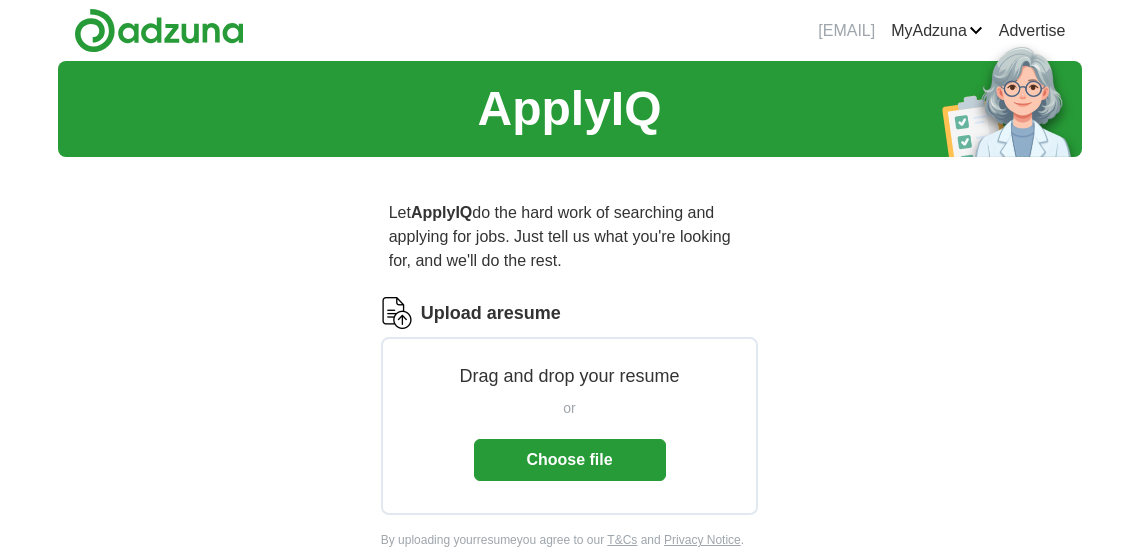 scroll, scrollTop: 0, scrollLeft: 0, axis: both 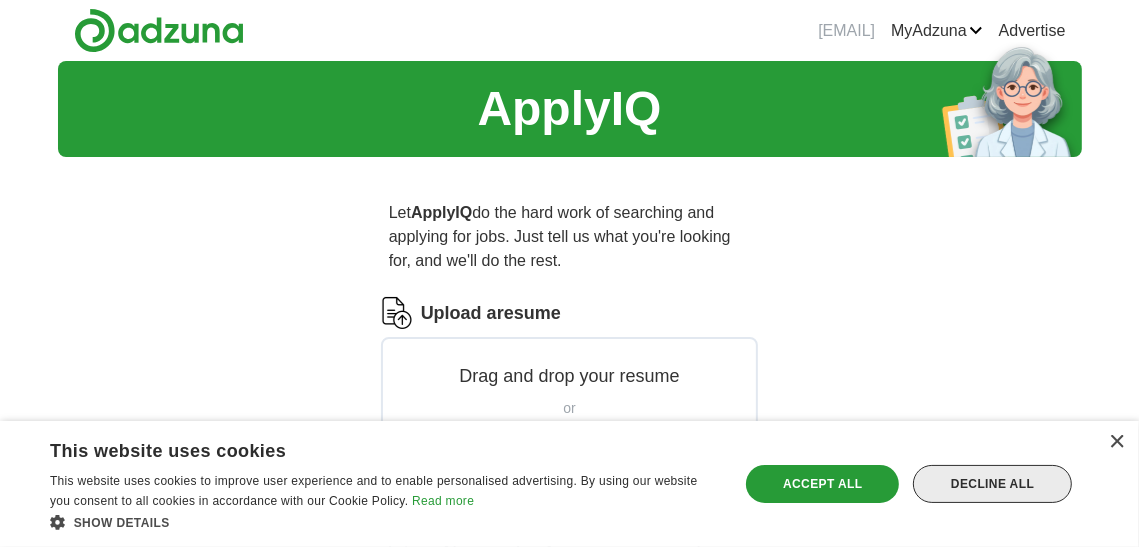 click on "Decline all" at bounding box center [992, 484] 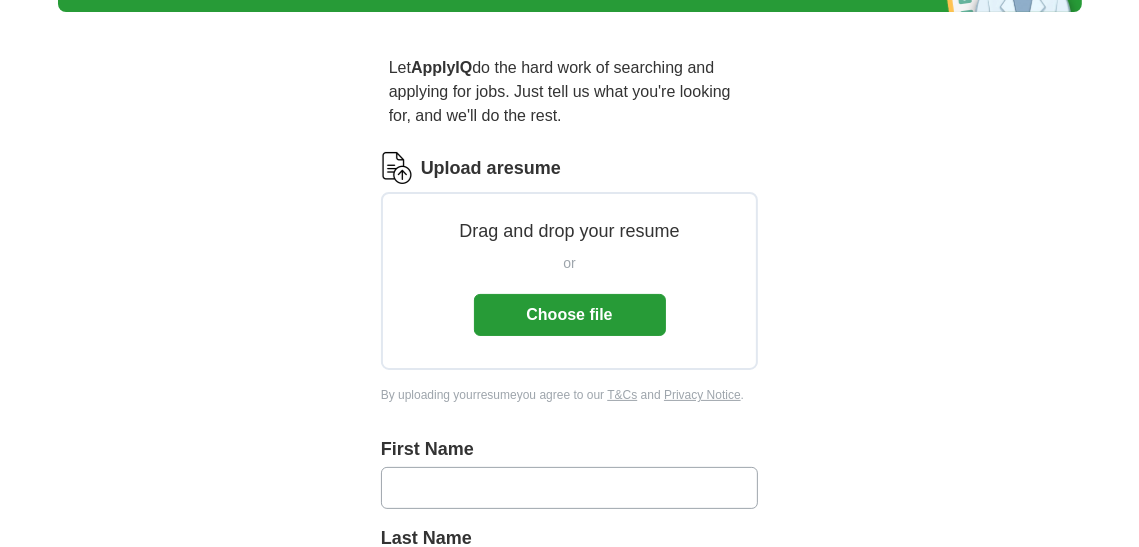 scroll, scrollTop: 148, scrollLeft: 0, axis: vertical 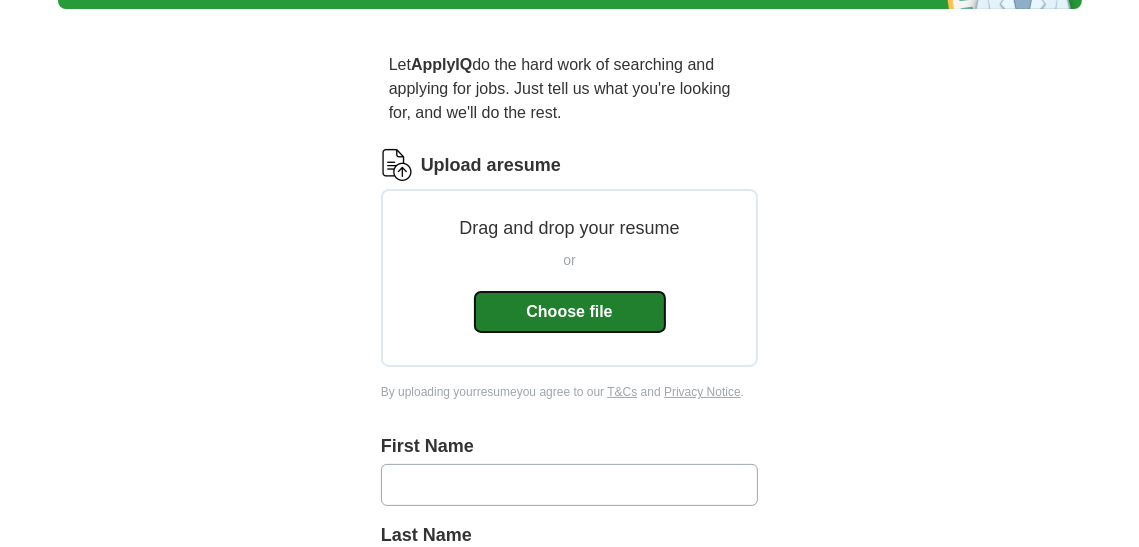 click on "Choose file" at bounding box center [570, 312] 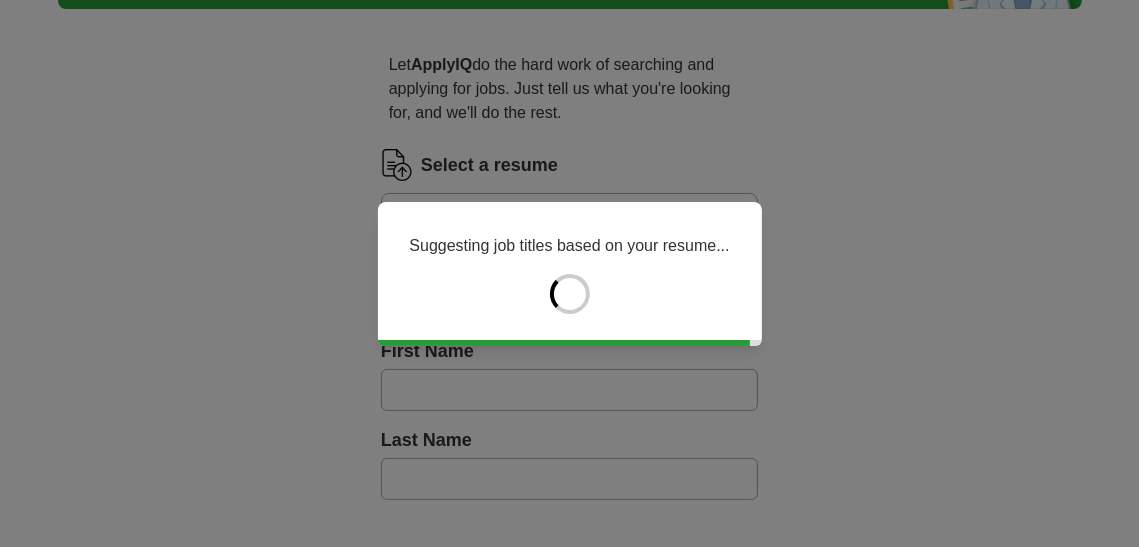type on "*******" 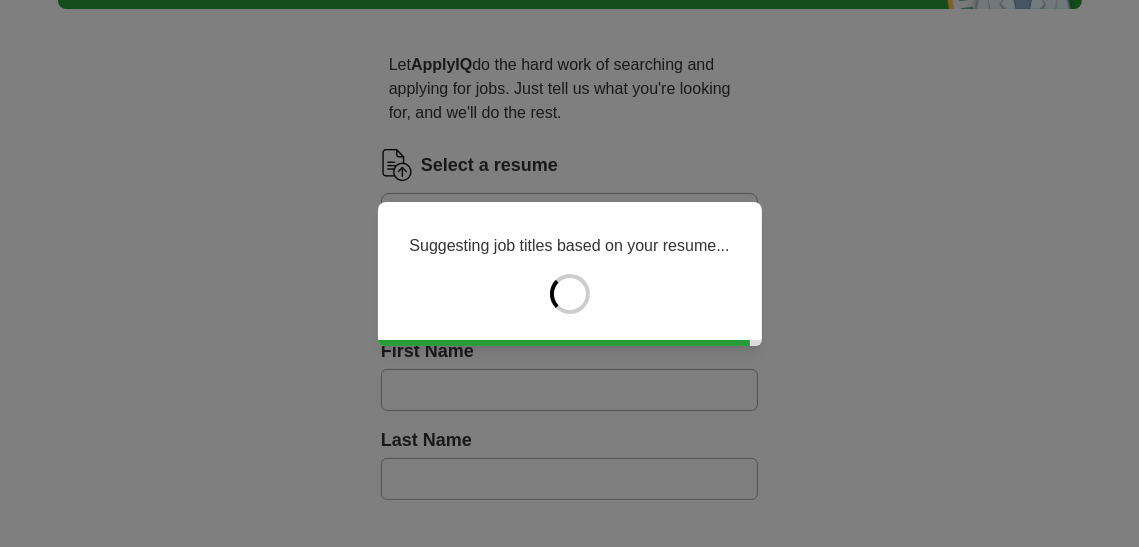 type on "*******" 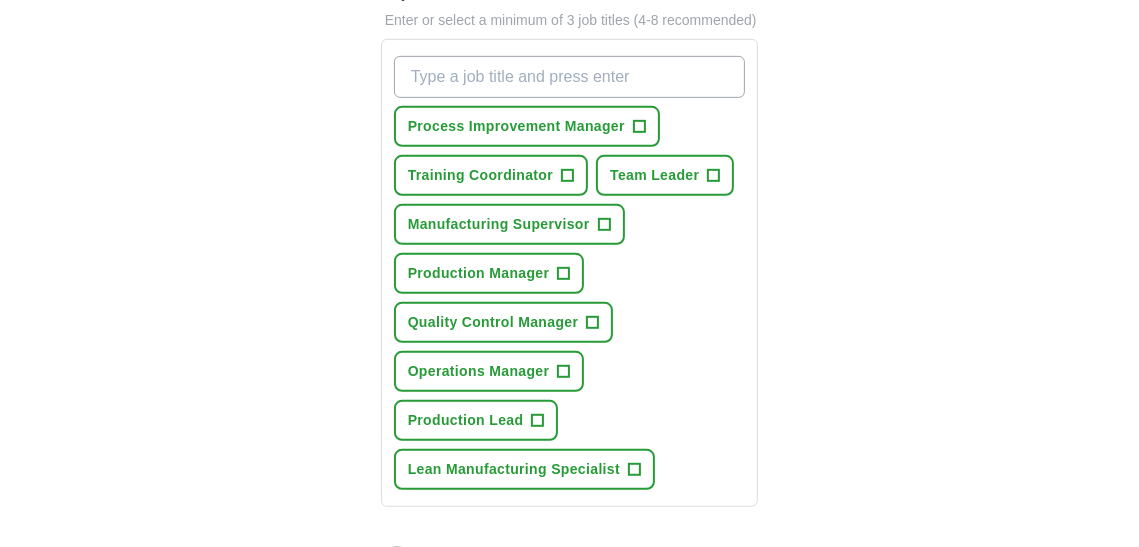 scroll, scrollTop: 722, scrollLeft: 0, axis: vertical 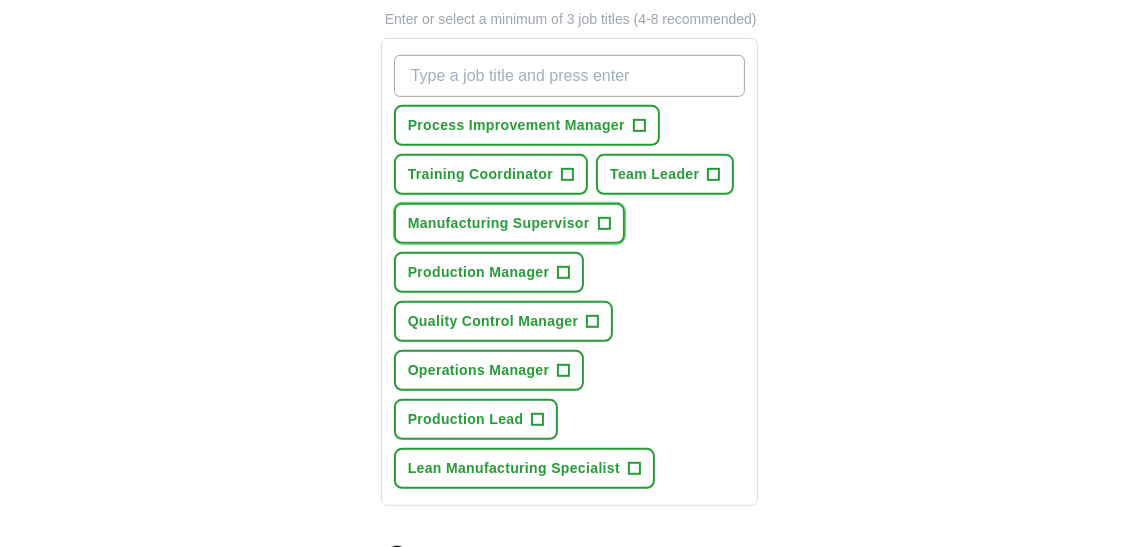 click on "+" at bounding box center (604, 224) 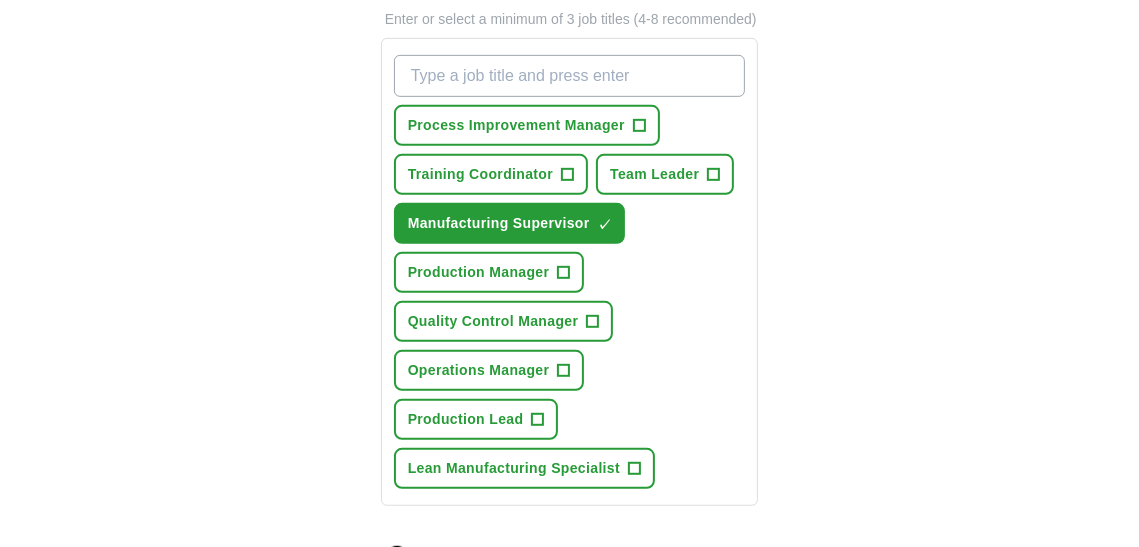 click on "What job are you looking for?" at bounding box center [570, 76] 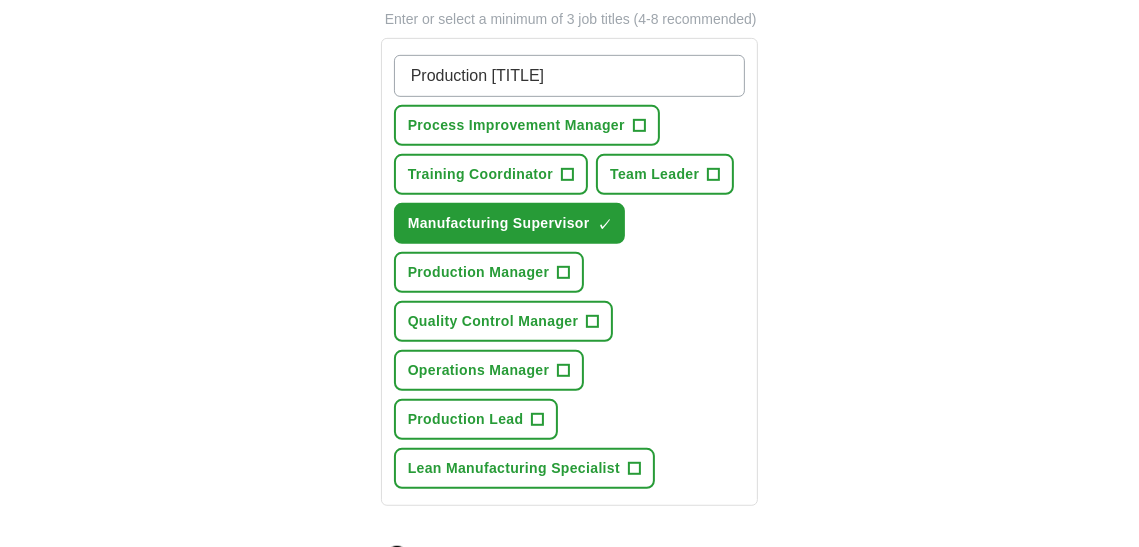 type on "Production Supervisor" 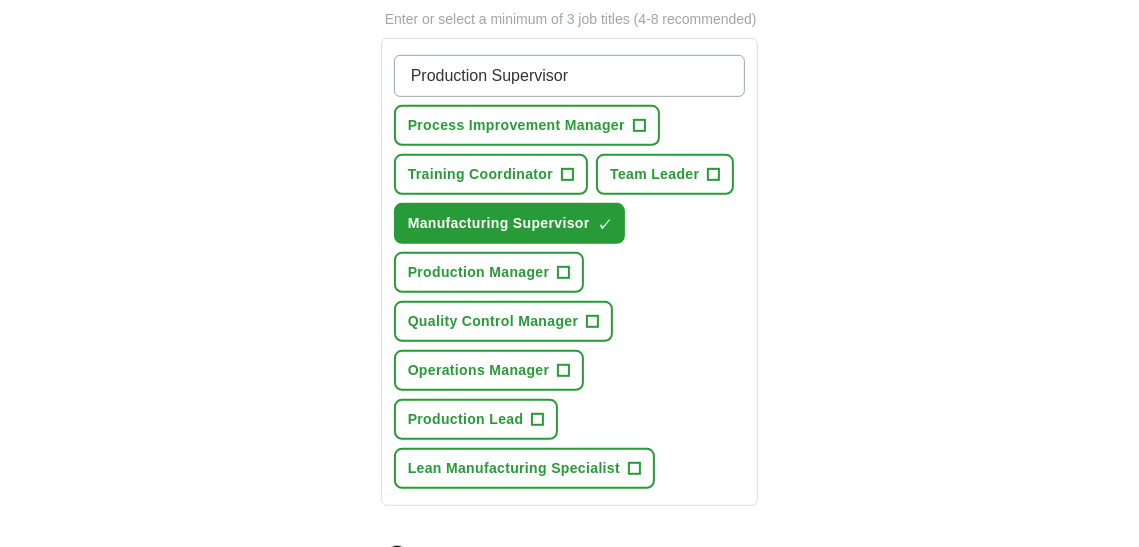 type 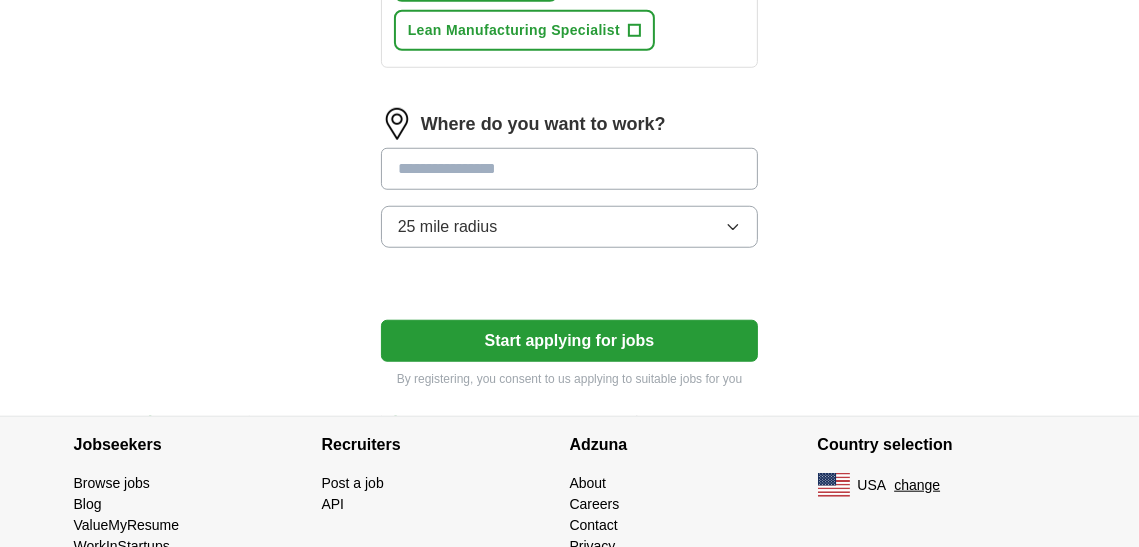 scroll, scrollTop: 1212, scrollLeft: 0, axis: vertical 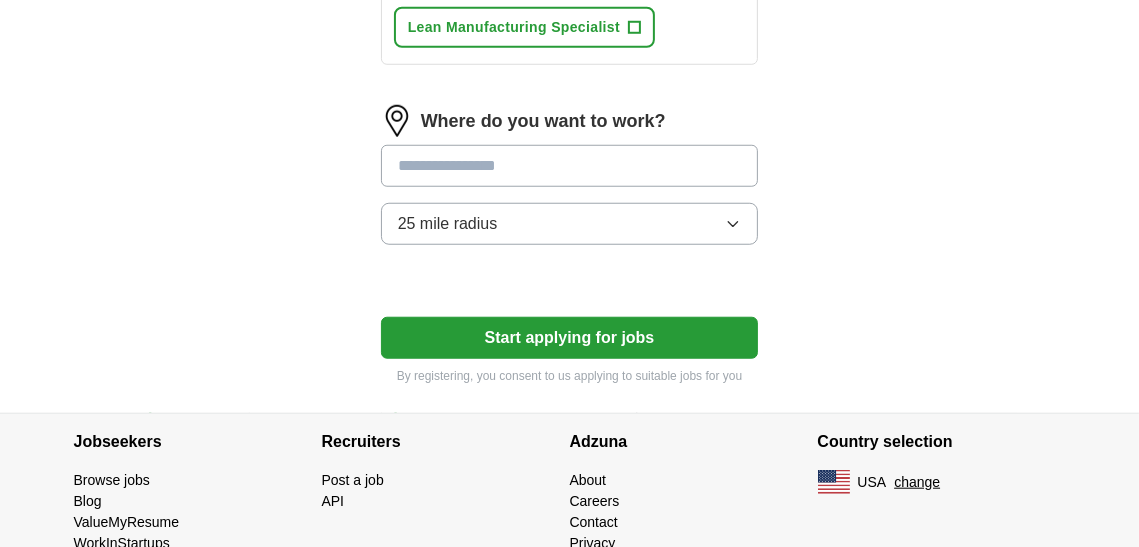 click on "Select a resume Resume2025 -1-.pdf [DATE], [TIME] Upload a different resume By uploading your resume you agree to our T&Cs and Privacy Notice. First Name ******* Last Name ******* What job are you looking for? Enter or select a minimum of 3 job titles (4-8 recommended) Production Supervisor ✓ × Process Improvement Manager + Training Coordinator + Team Leader + Manufacturing Supervisor ✓ × Production Manager + Quality Control Manager + Operations Manager + Production Lead + Lean Manufacturing Specialist + Where do you want to work? 25 mile radius Start applying for jobs By registering, you consent to us applying to suitable jobs for you" at bounding box center [570, -265] 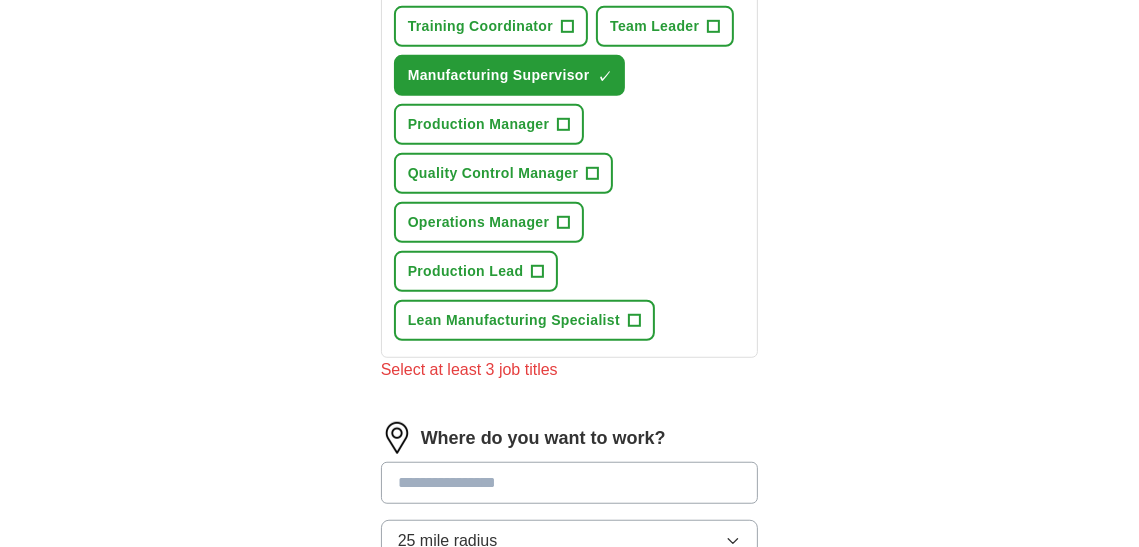 scroll, scrollTop: 918, scrollLeft: 0, axis: vertical 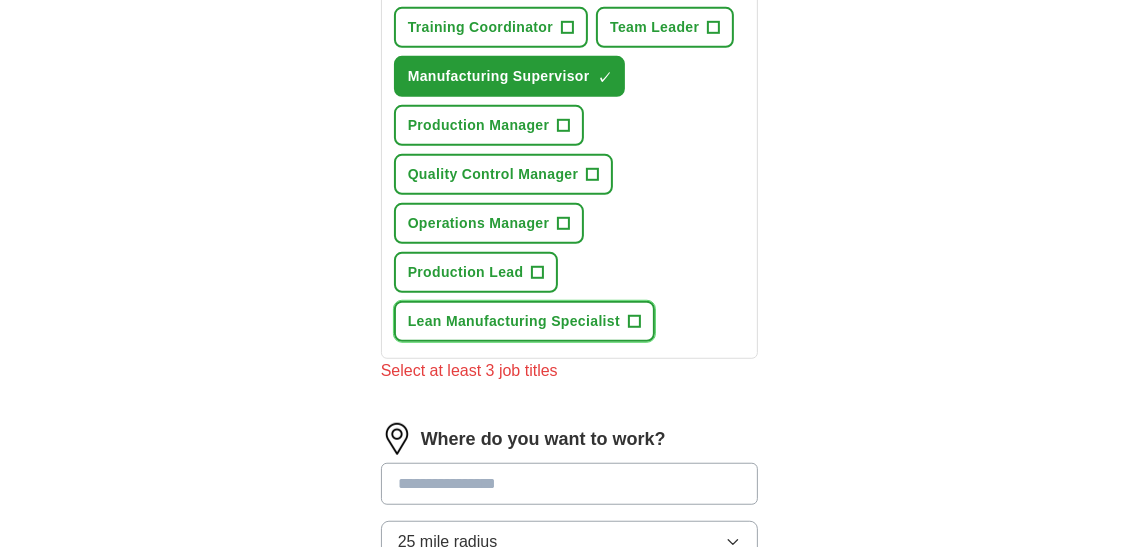 click on "+" at bounding box center [635, 322] 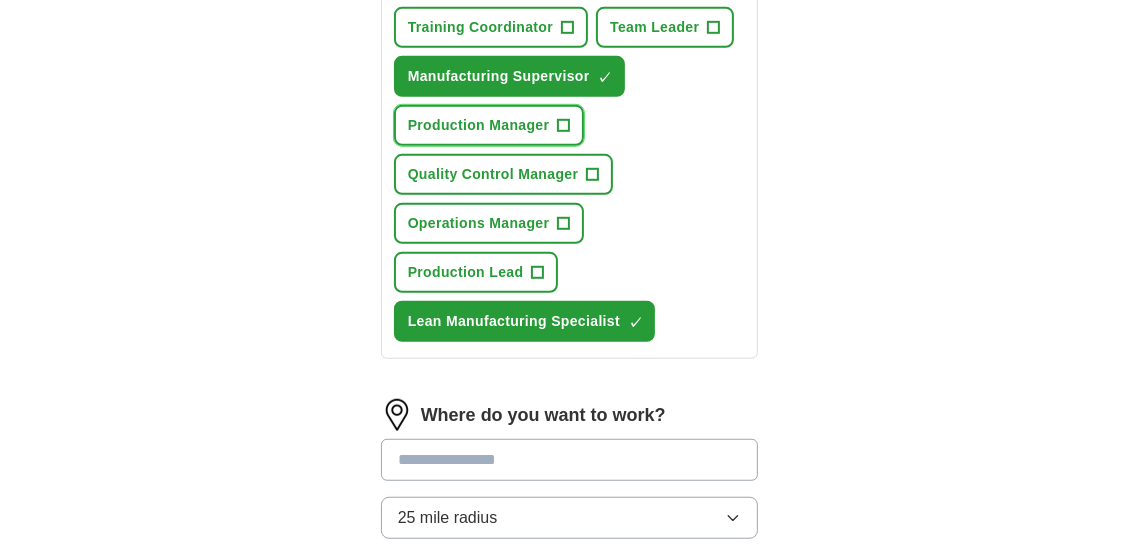 click on "+" at bounding box center [564, 126] 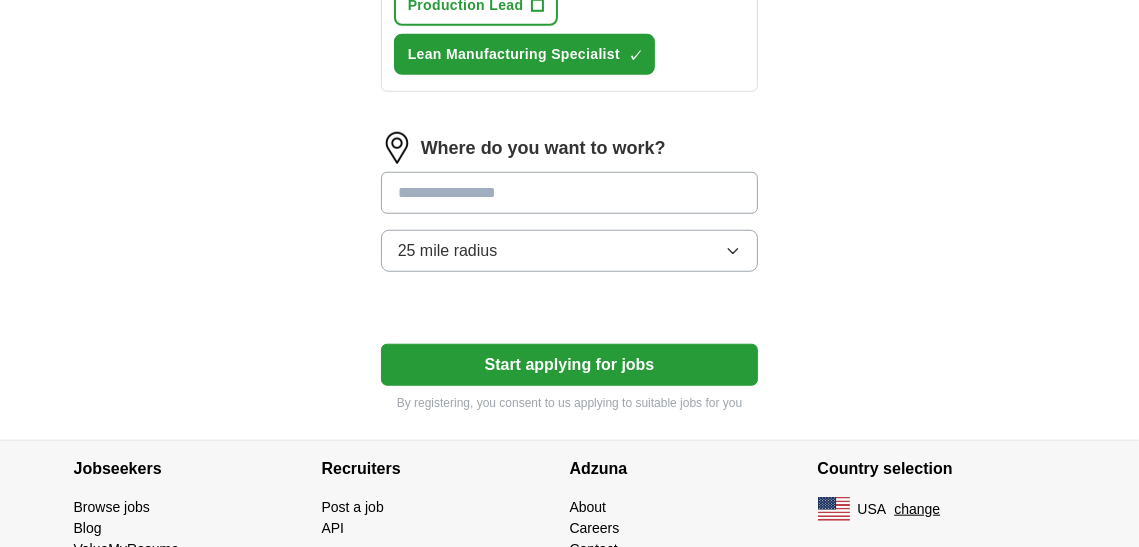 scroll, scrollTop: 1273, scrollLeft: 0, axis: vertical 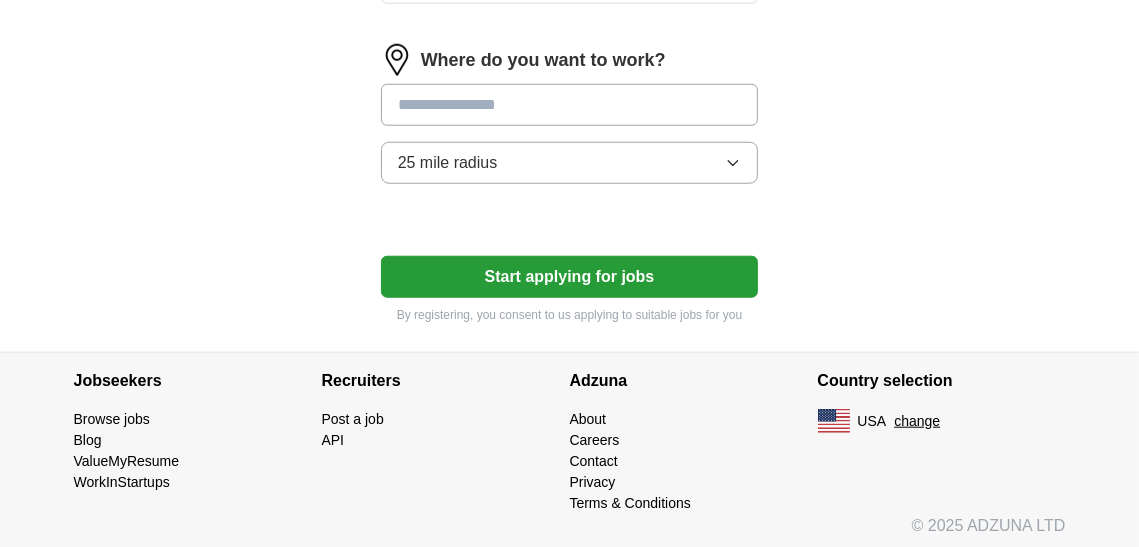 click at bounding box center [397, 60] 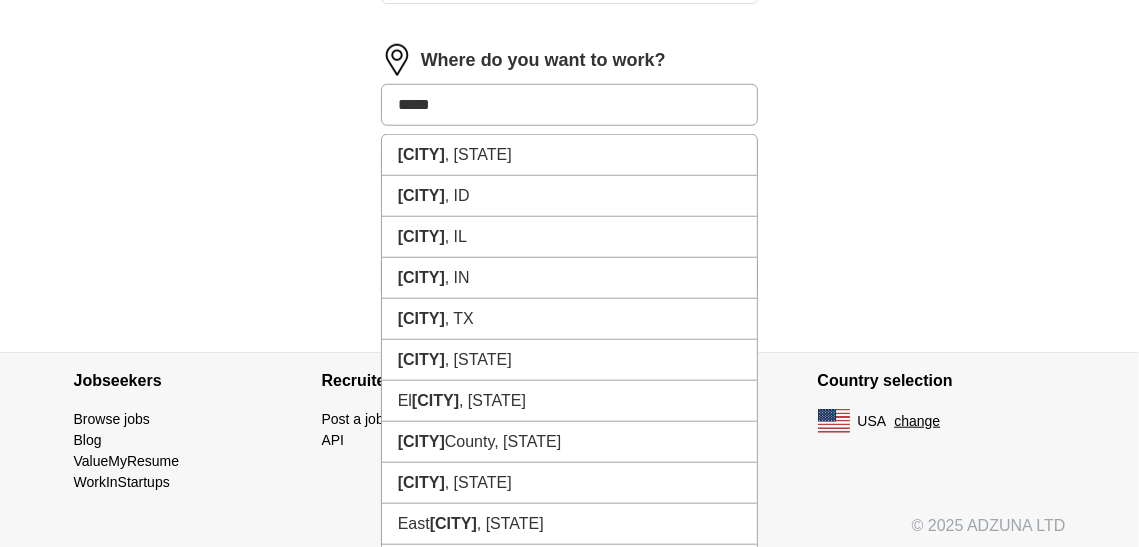 type on "*****" 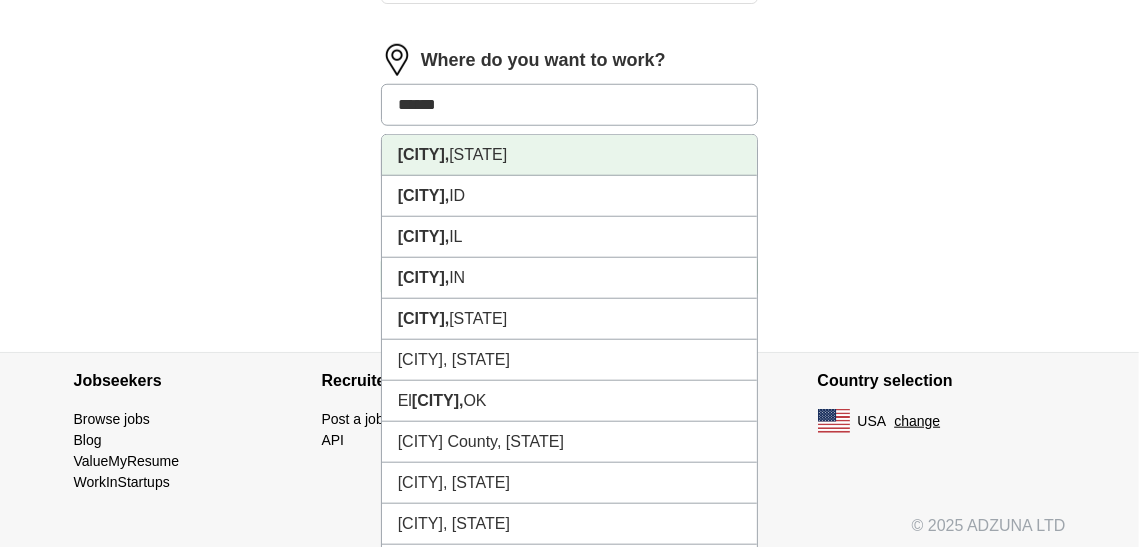 click on "[CITY]," at bounding box center [424, 154] 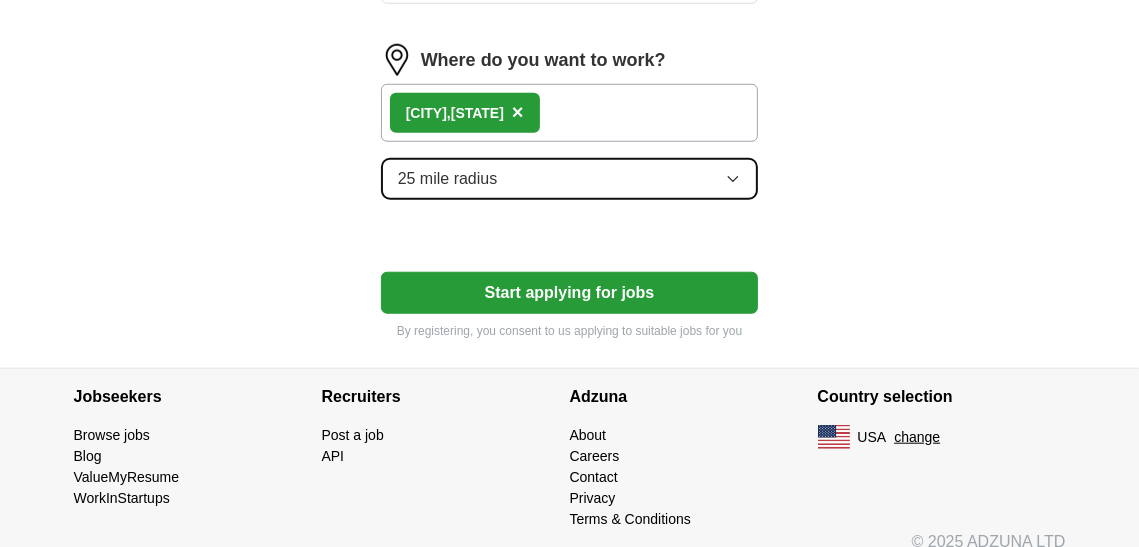 click 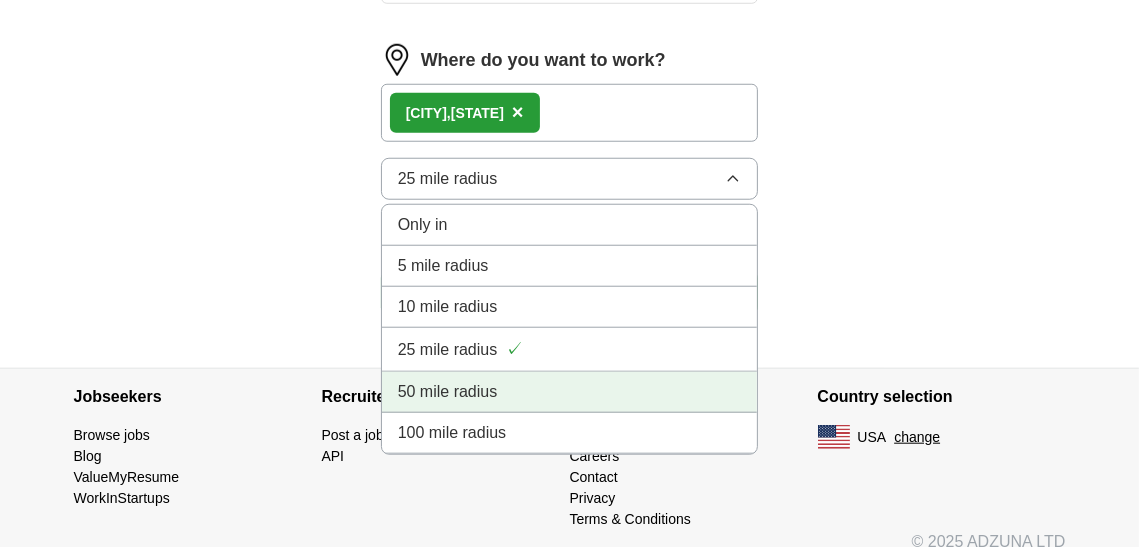 click on "50 mile radius" at bounding box center (570, 392) 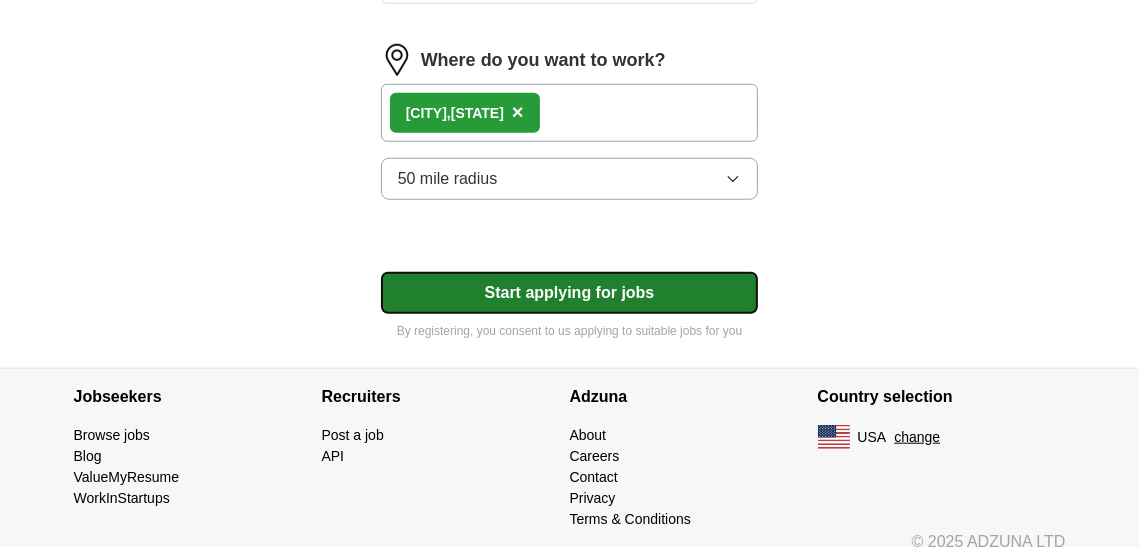 click on "Start applying for jobs" at bounding box center (570, 293) 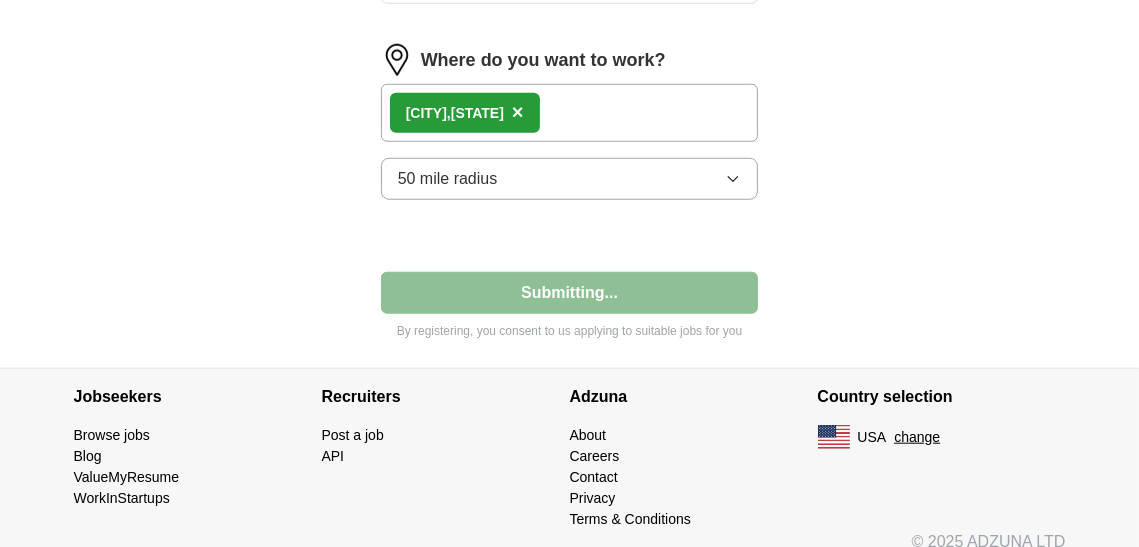 select on "**" 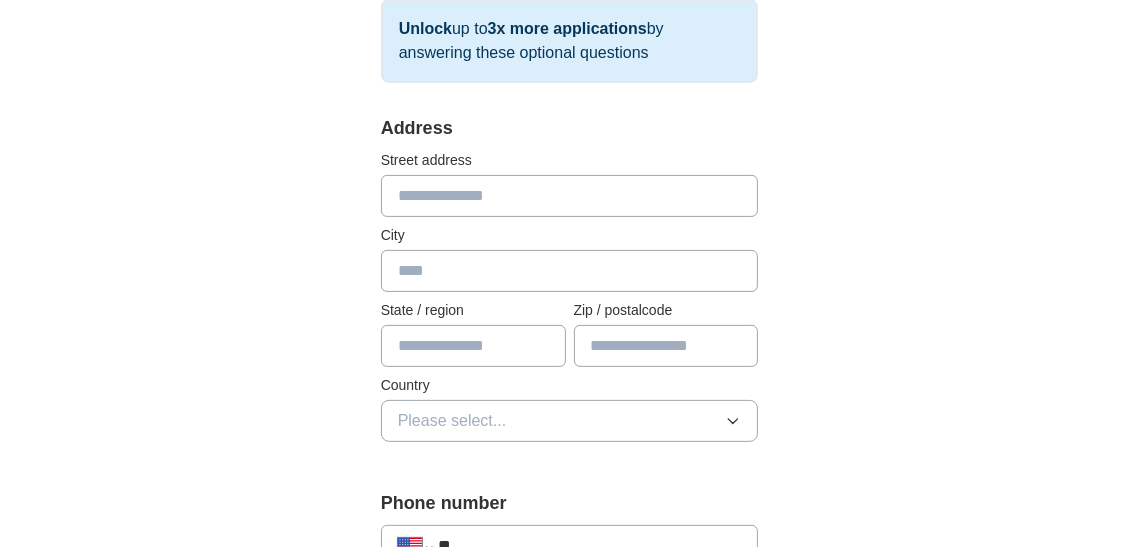 scroll, scrollTop: 364, scrollLeft: 0, axis: vertical 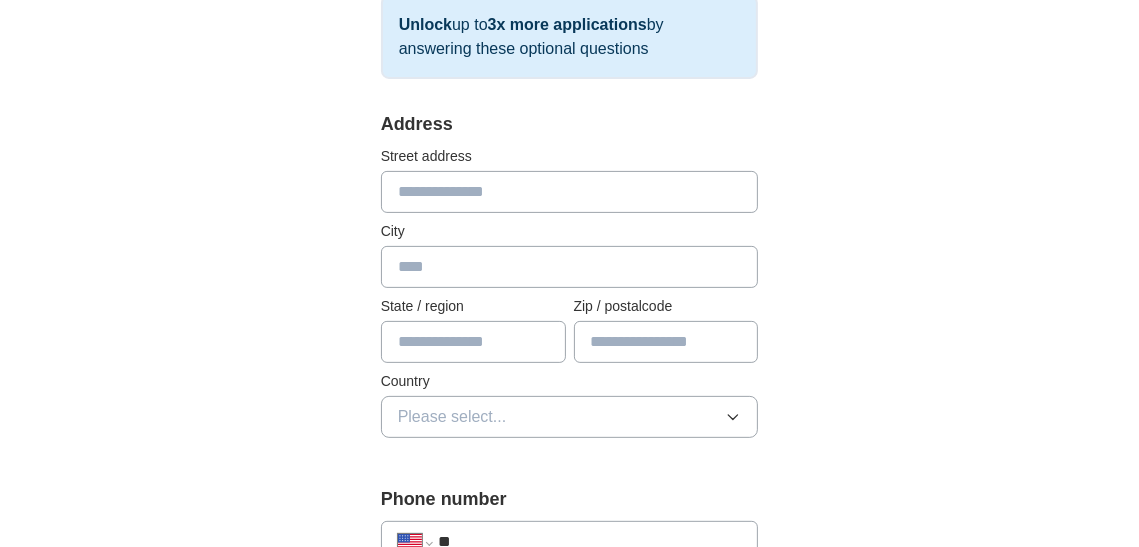 click at bounding box center (570, 192) 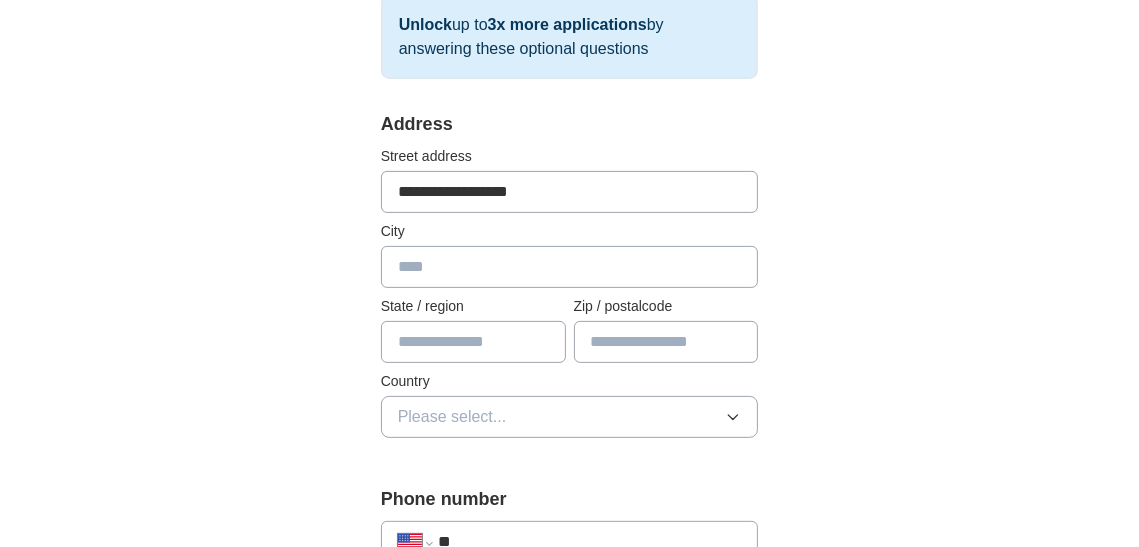 type on "****" 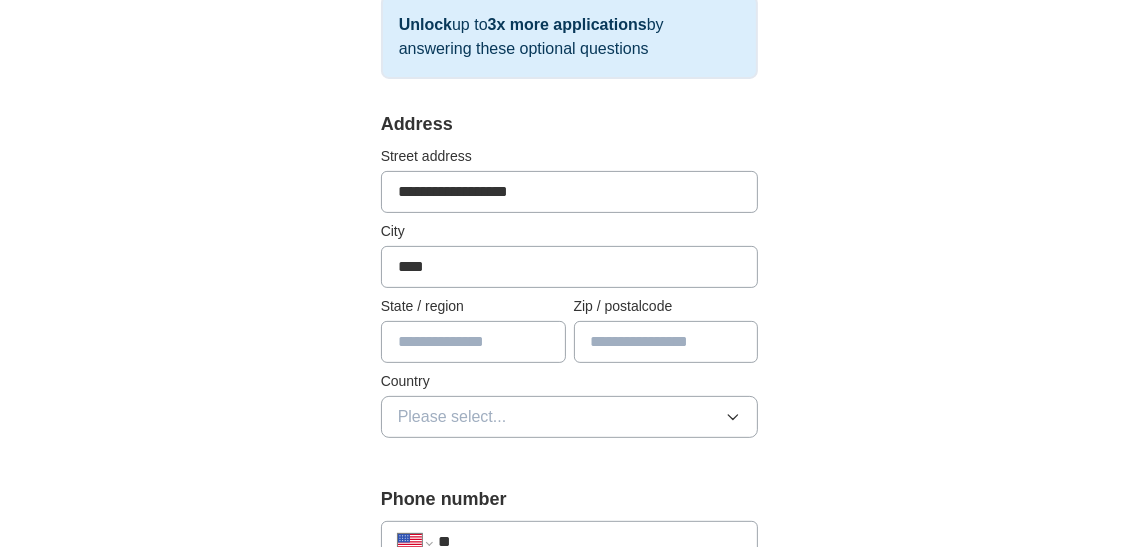 type on "**" 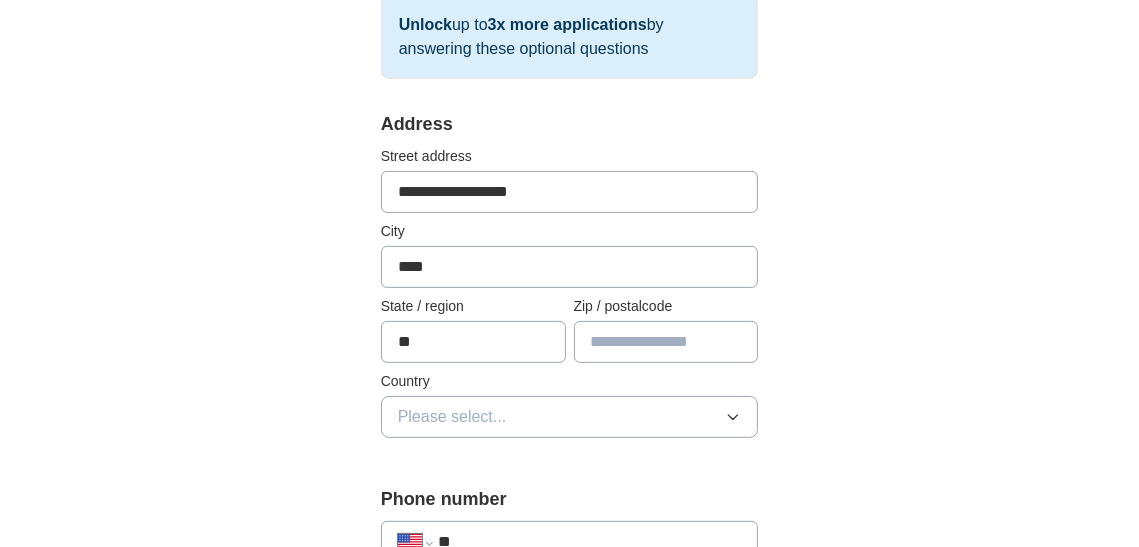 type on "*****" 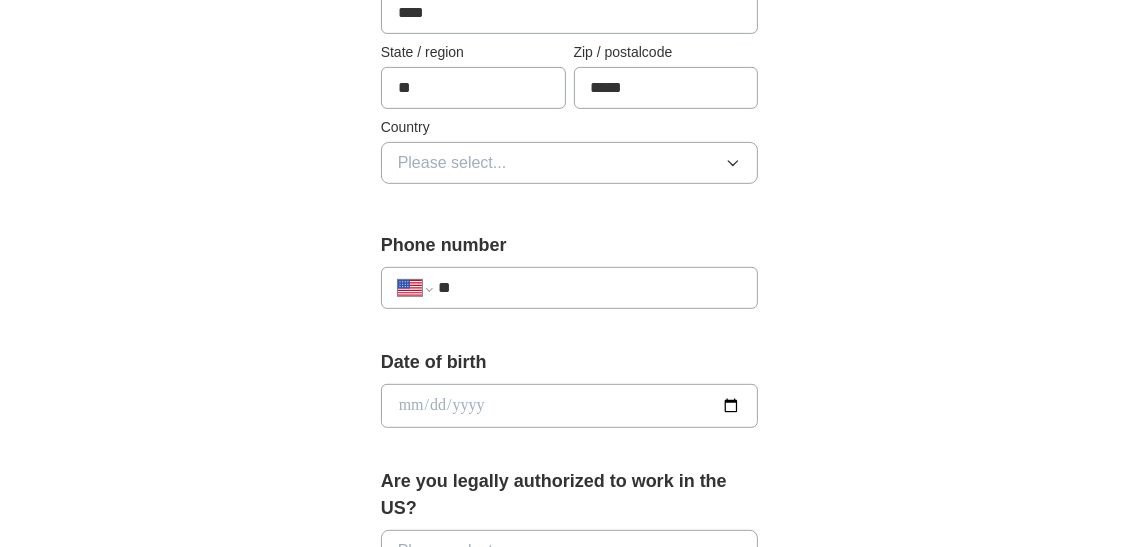 scroll, scrollTop: 621, scrollLeft: 0, axis: vertical 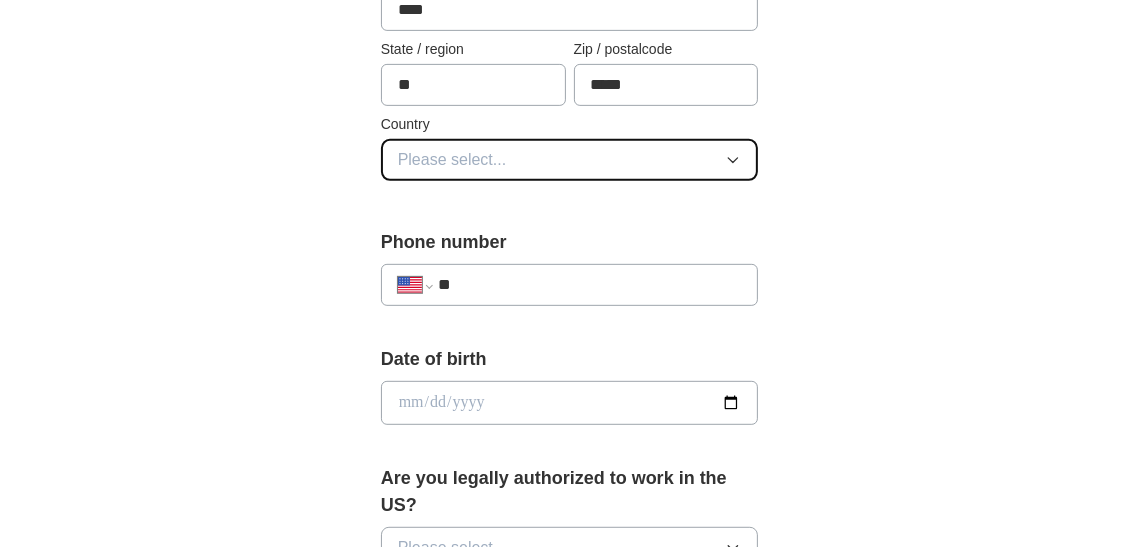 click 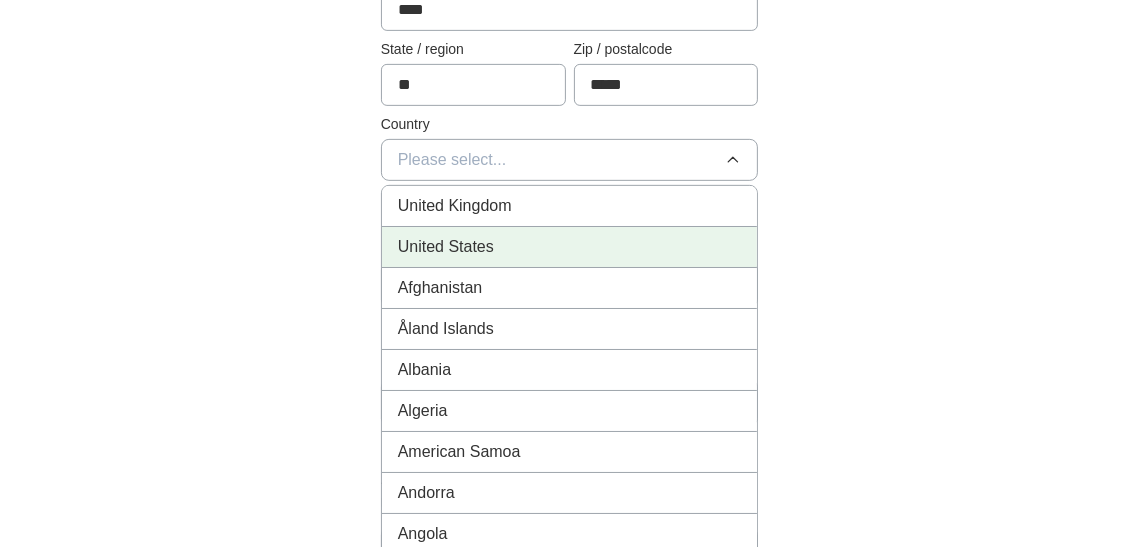 click on "United States" at bounding box center [570, 247] 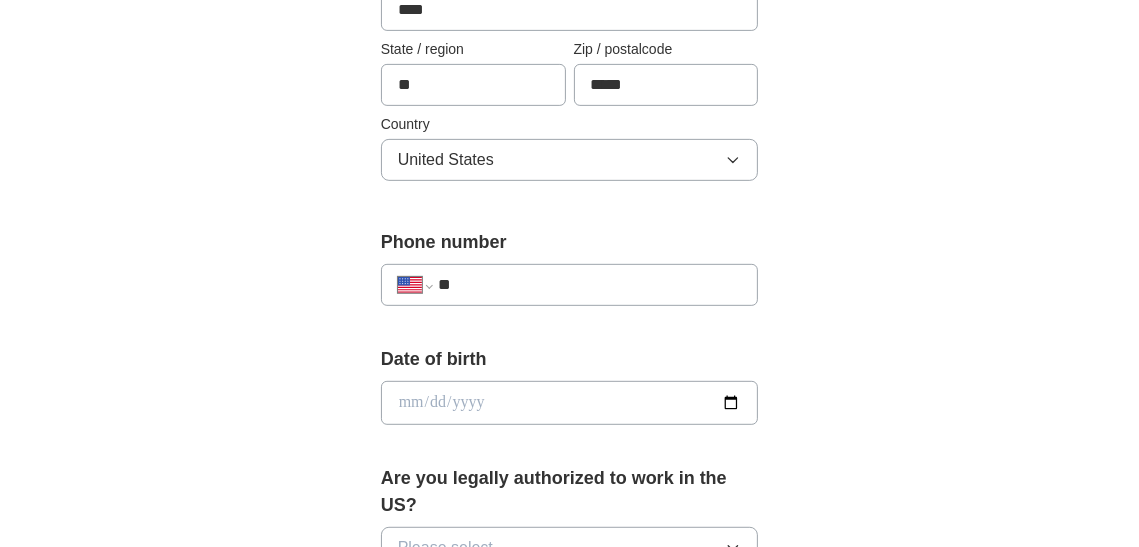 click on "**********" at bounding box center [570, 285] 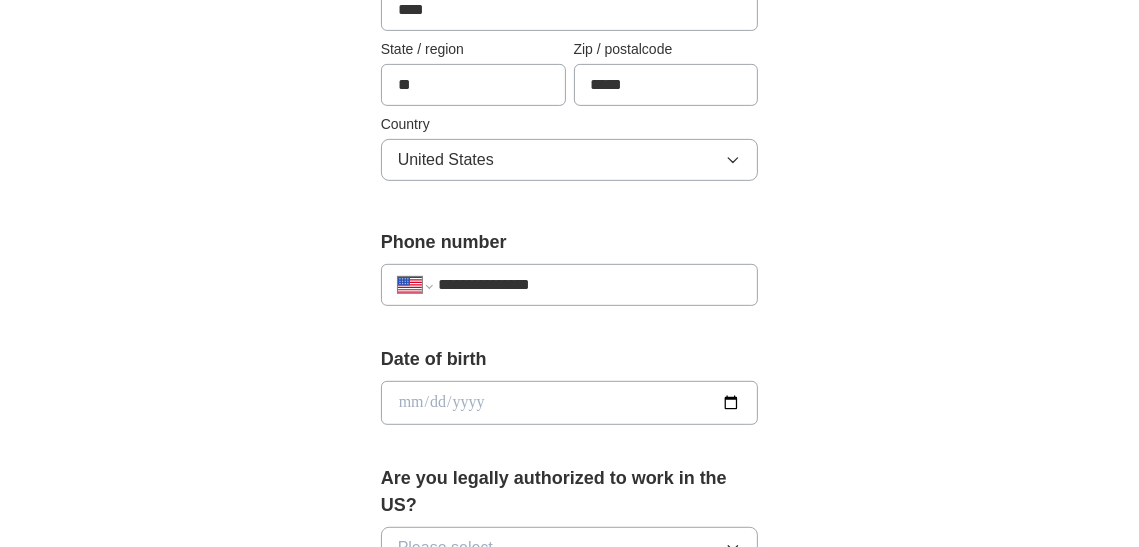 type on "**********" 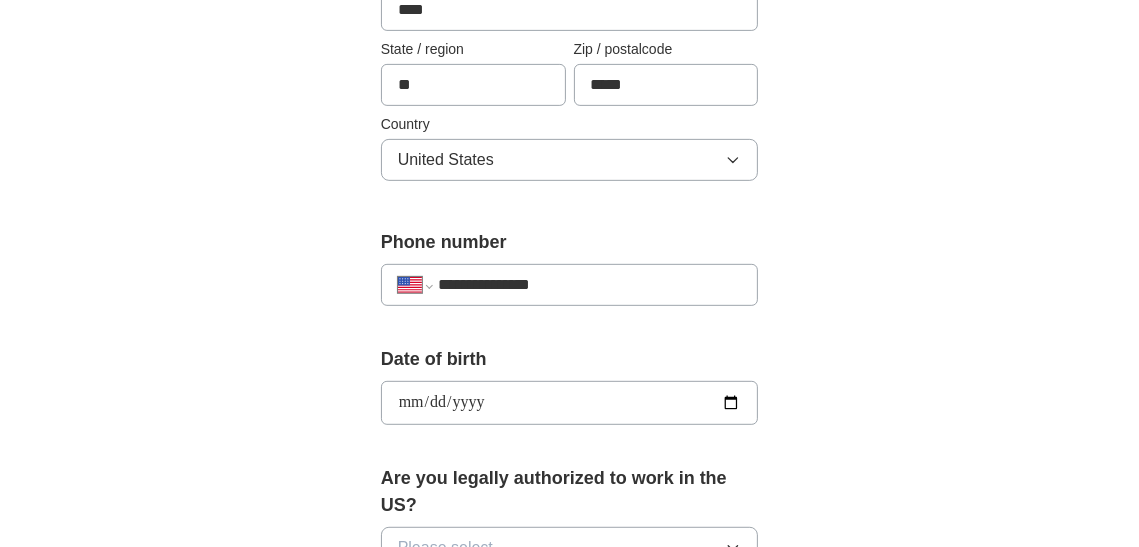type on "**********" 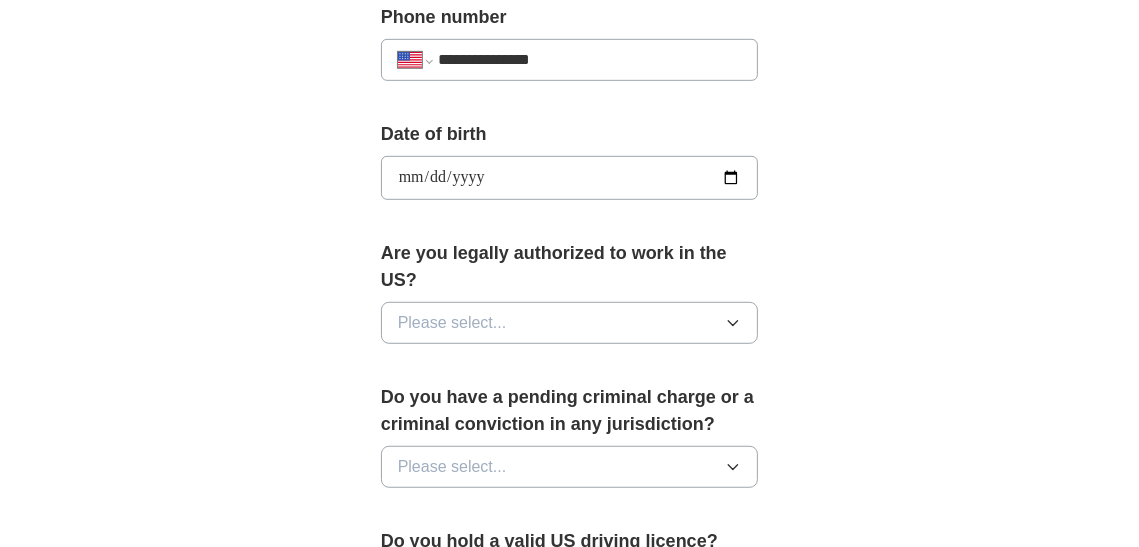 scroll, scrollTop: 855, scrollLeft: 0, axis: vertical 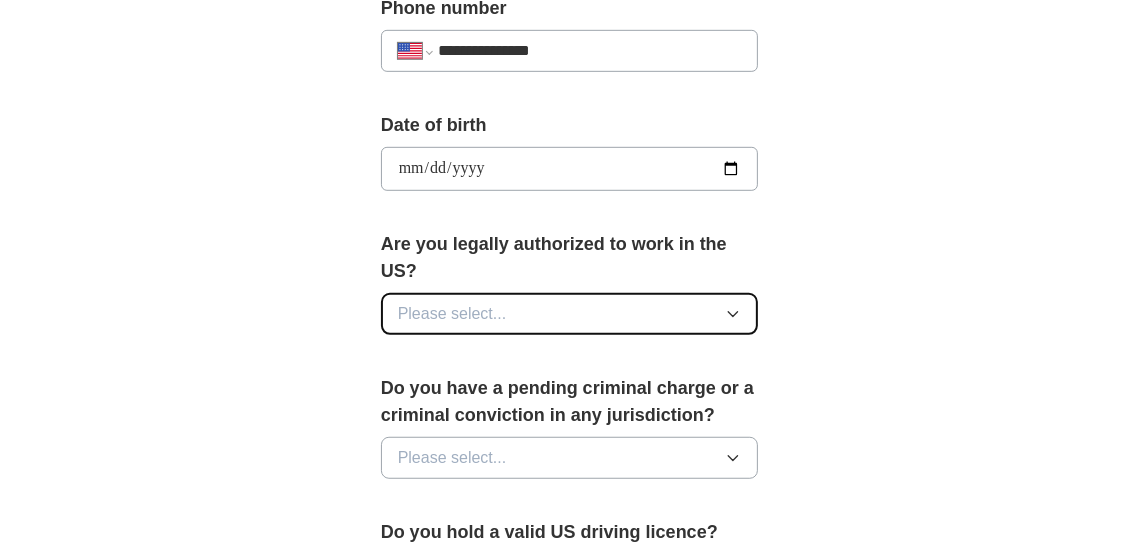 click on "Please select..." at bounding box center (570, 314) 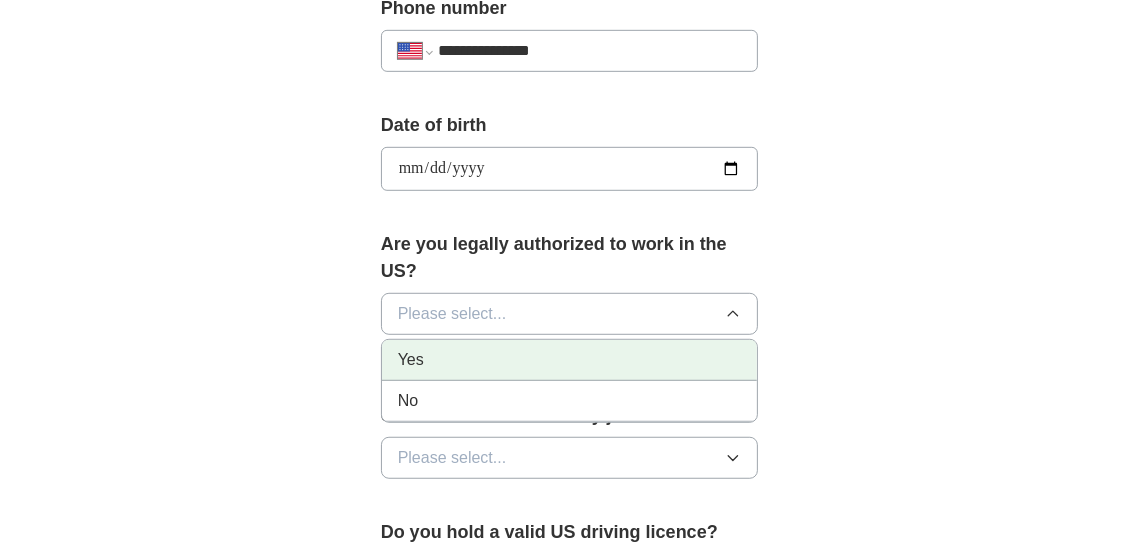 click on "Yes" at bounding box center [570, 360] 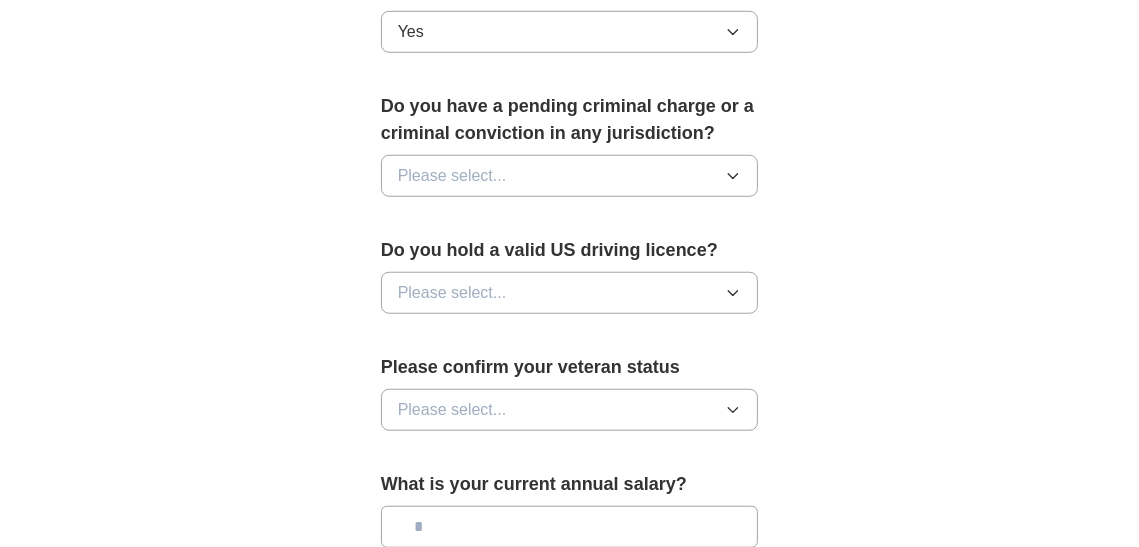 scroll, scrollTop: 1145, scrollLeft: 0, axis: vertical 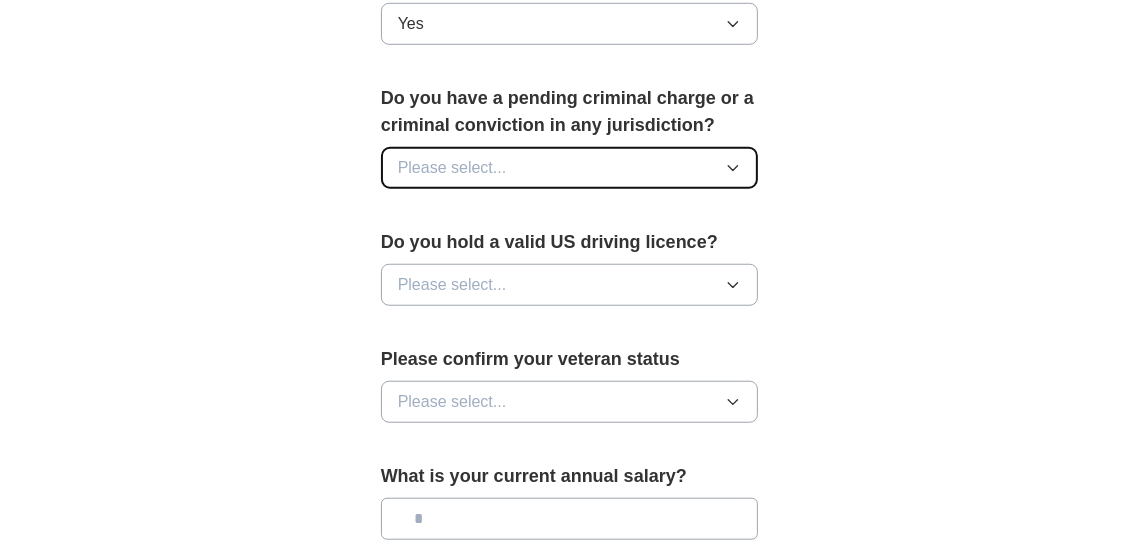 click on "Please select..." at bounding box center (570, 168) 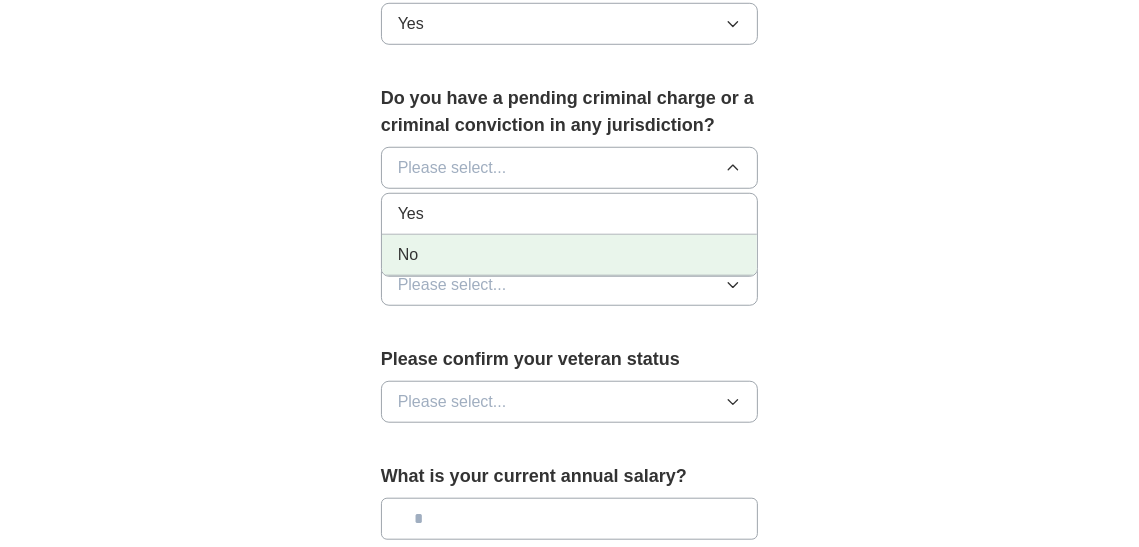 click on "No" at bounding box center [570, 255] 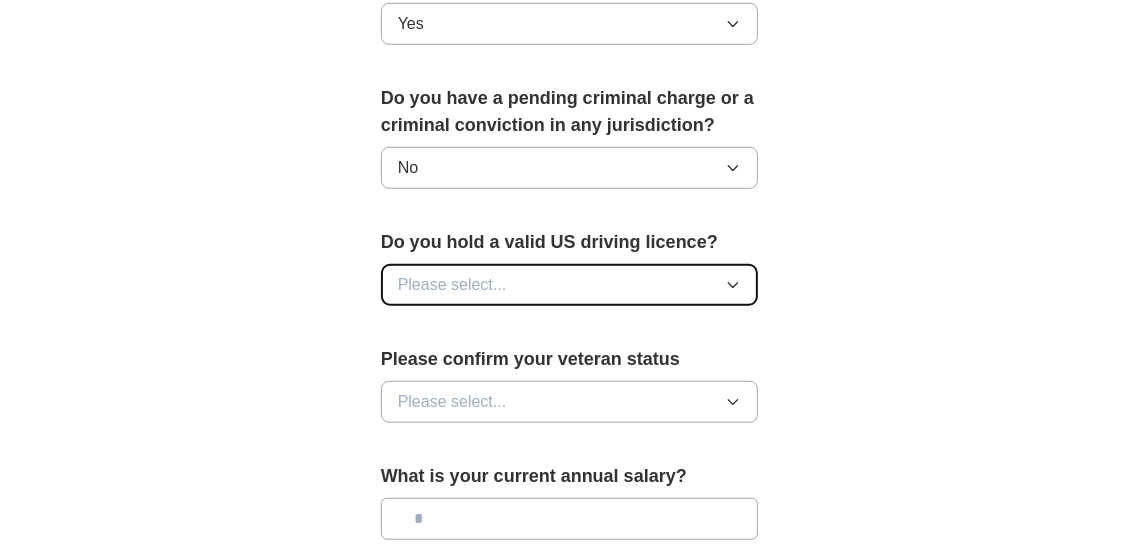 click on "Please select..." at bounding box center [570, 285] 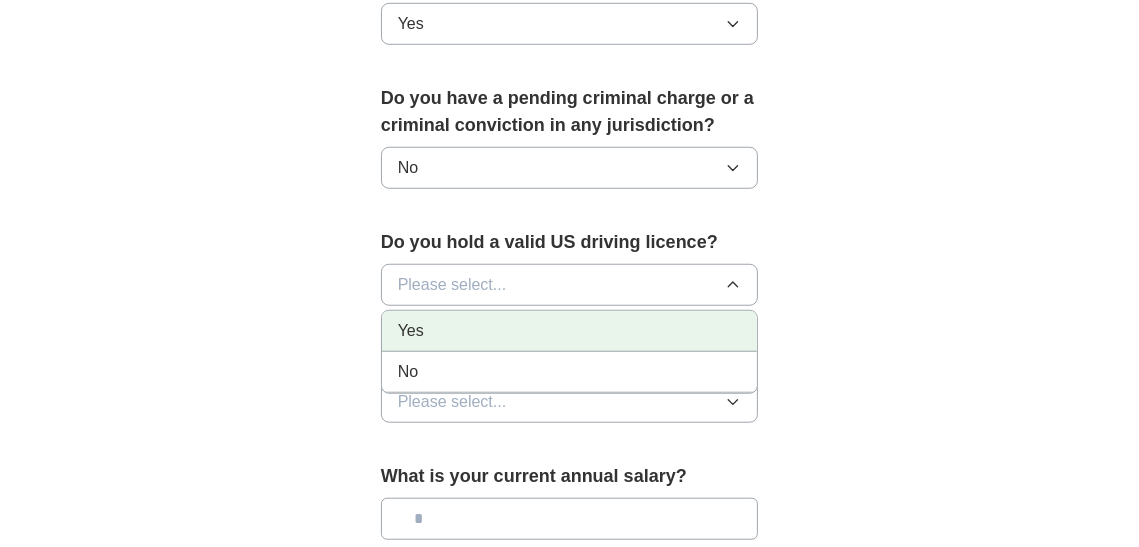 click on "Yes" at bounding box center (570, 331) 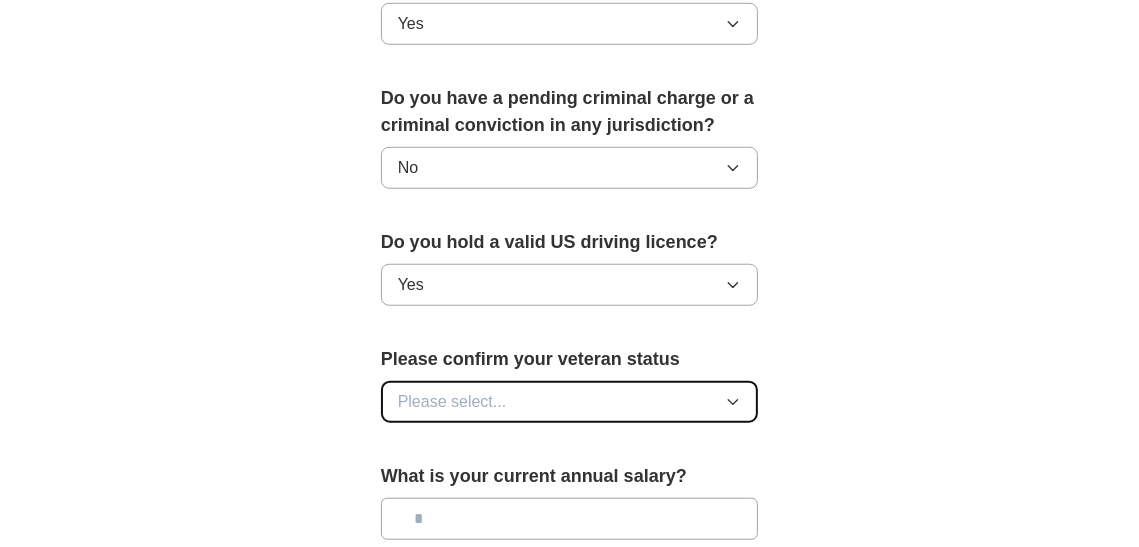 click on "Please select..." at bounding box center (570, 402) 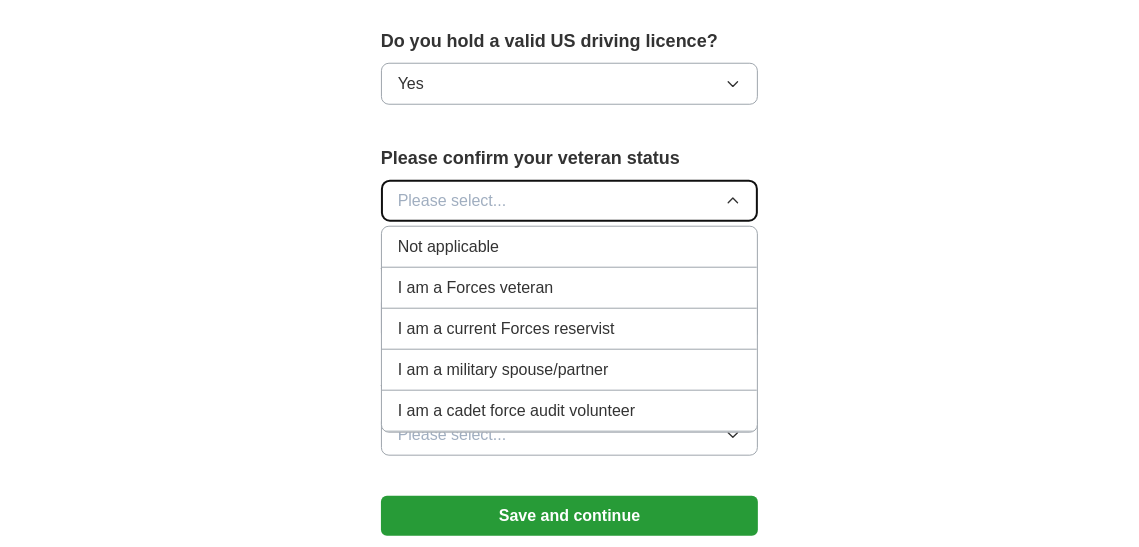 scroll, scrollTop: 1348, scrollLeft: 0, axis: vertical 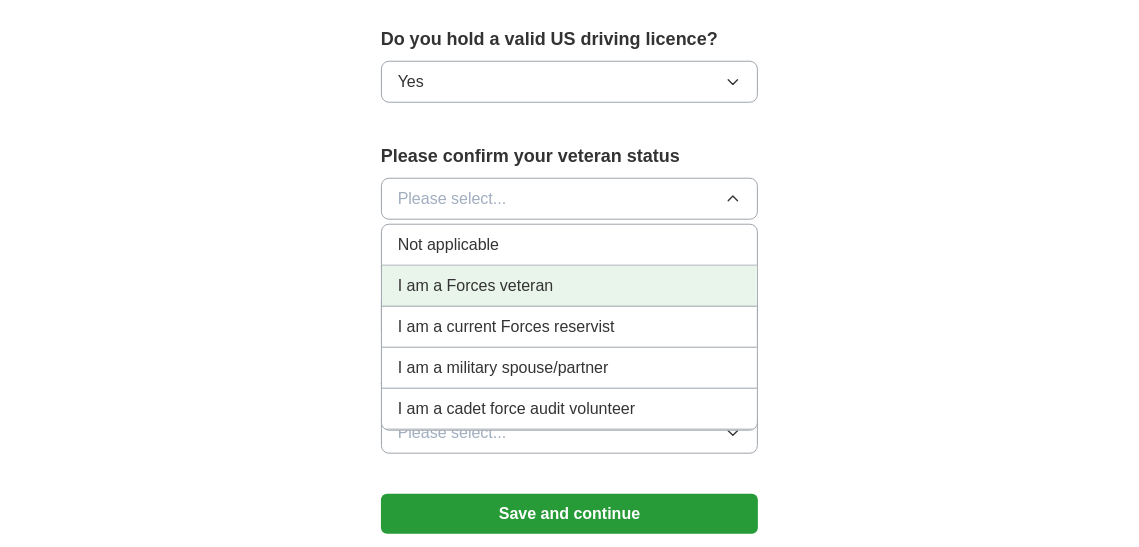 click on "I am a  Forces veteran" at bounding box center (570, 286) 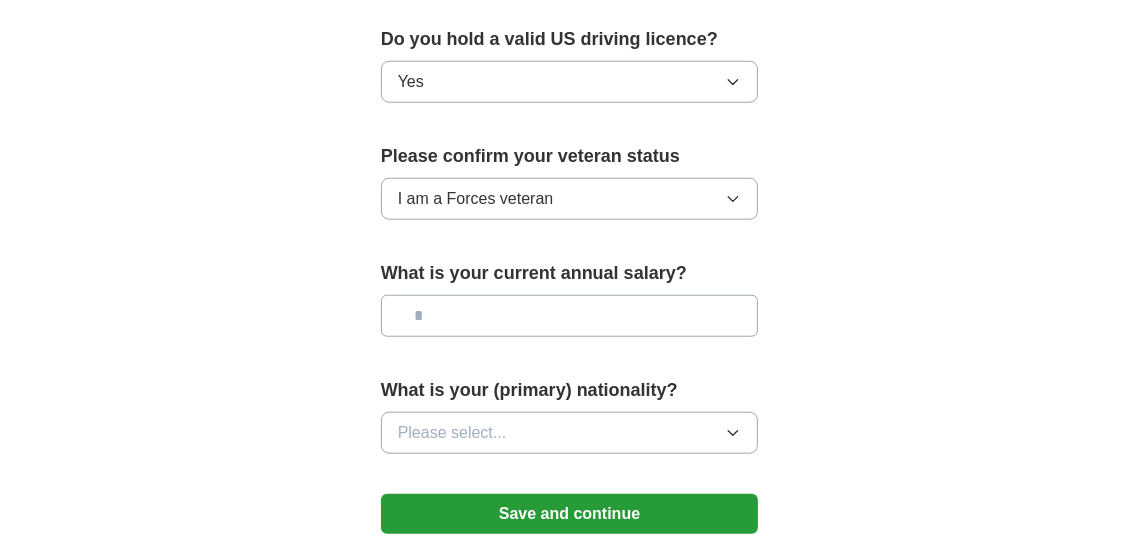 click at bounding box center [570, 316] 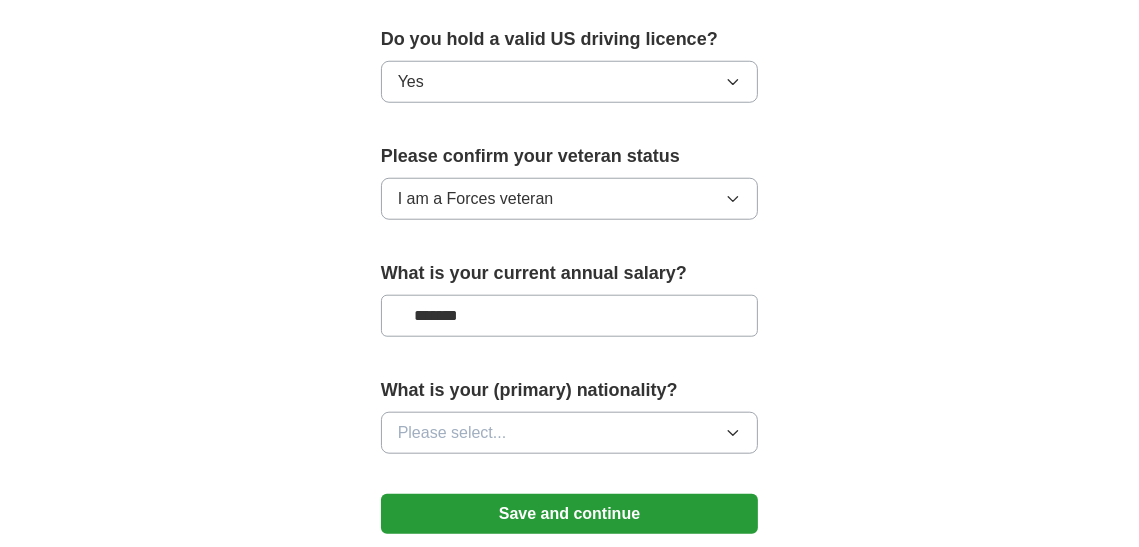 type on "*******" 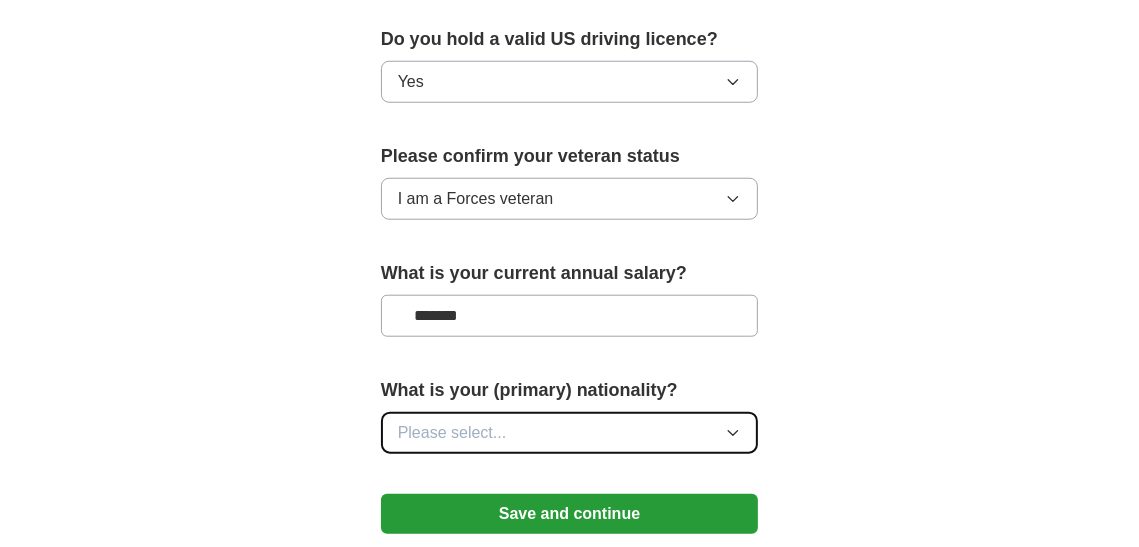 click on "Please select..." at bounding box center (570, 433) 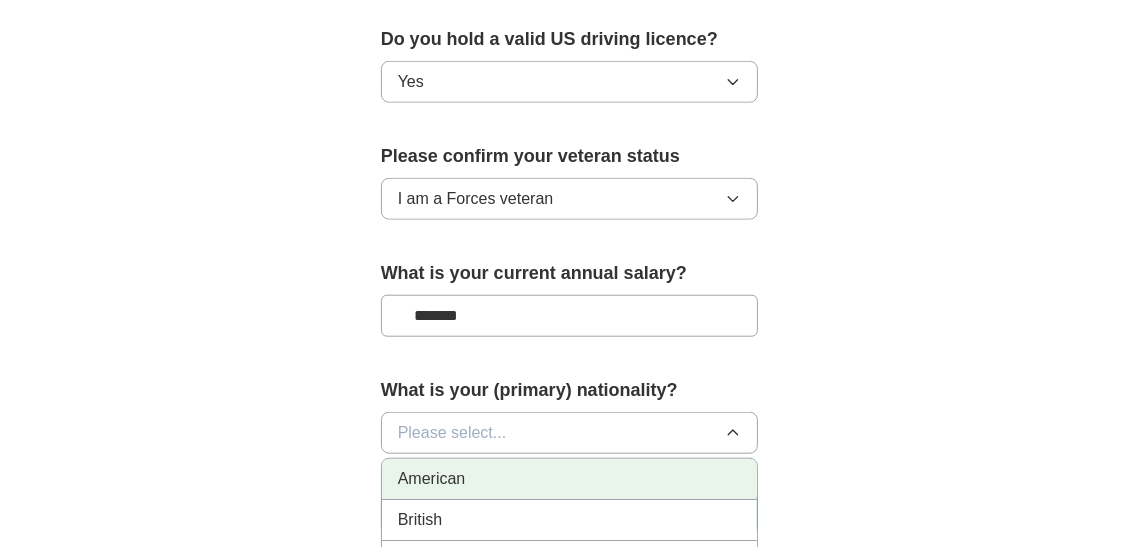 click on "American" at bounding box center [570, 479] 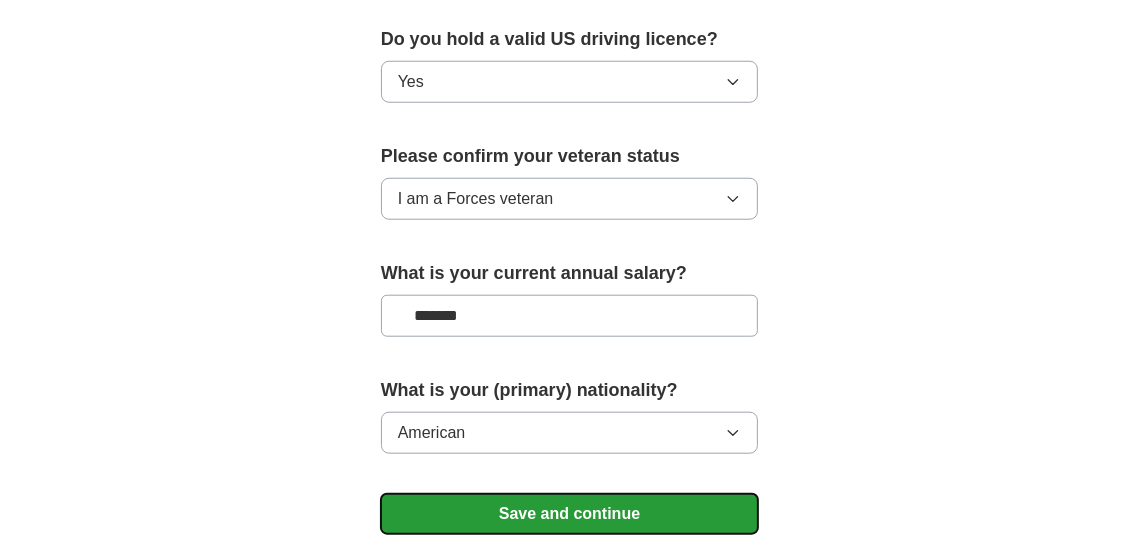 click on "Save and continue" at bounding box center (570, 514) 